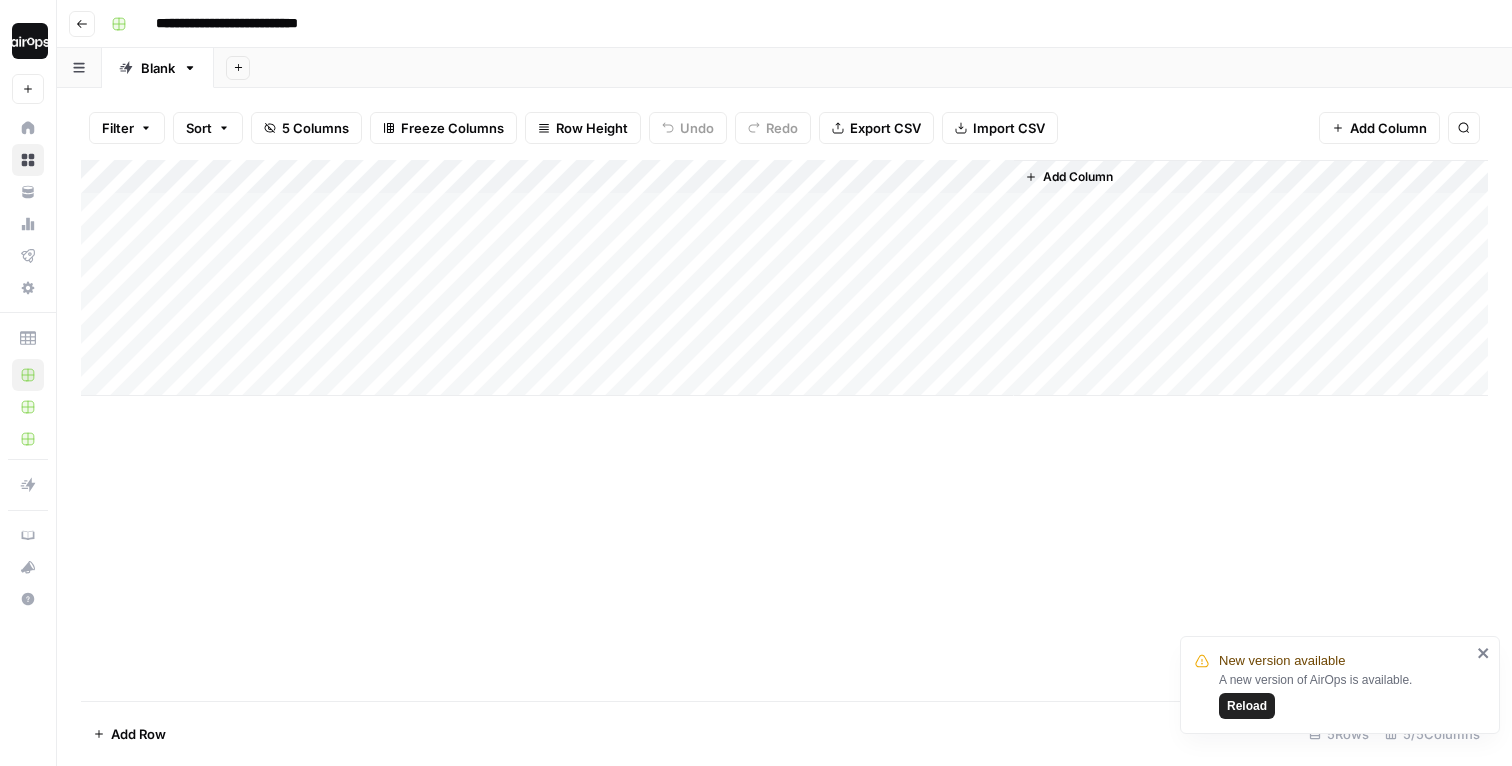 scroll, scrollTop: 0, scrollLeft: 0, axis: both 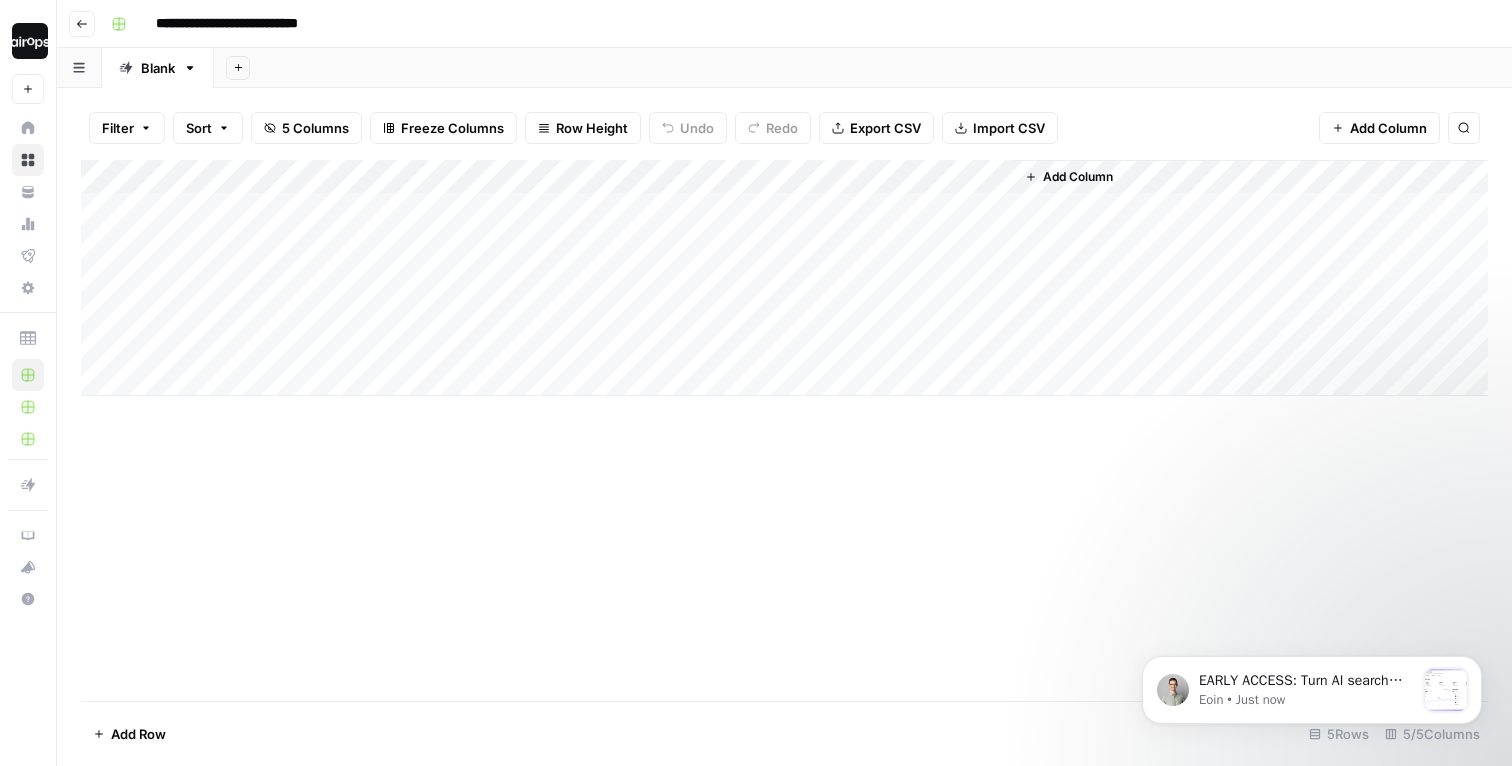 click on "Add Column" at bounding box center [784, 278] 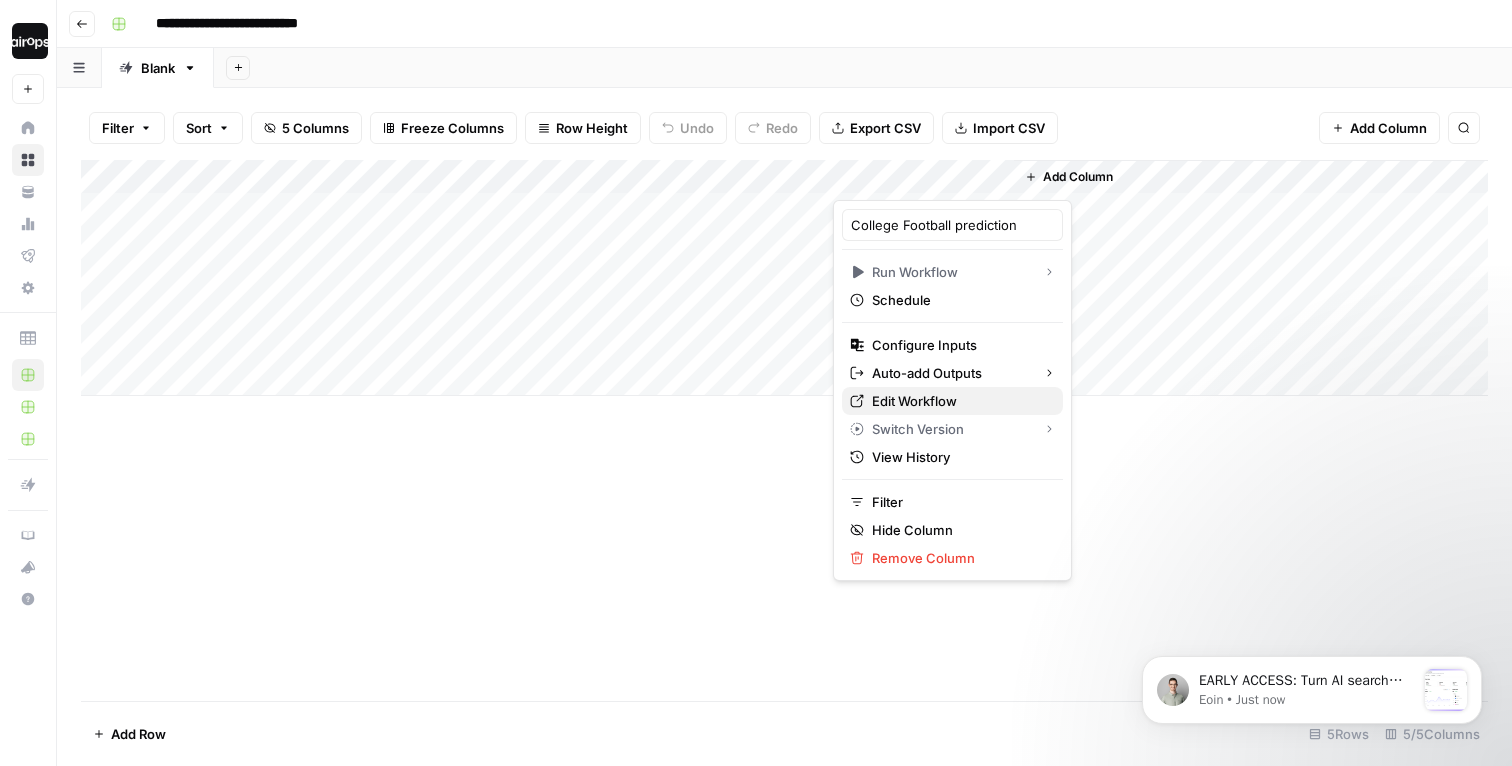 click on "Edit Workflow" at bounding box center [959, 401] 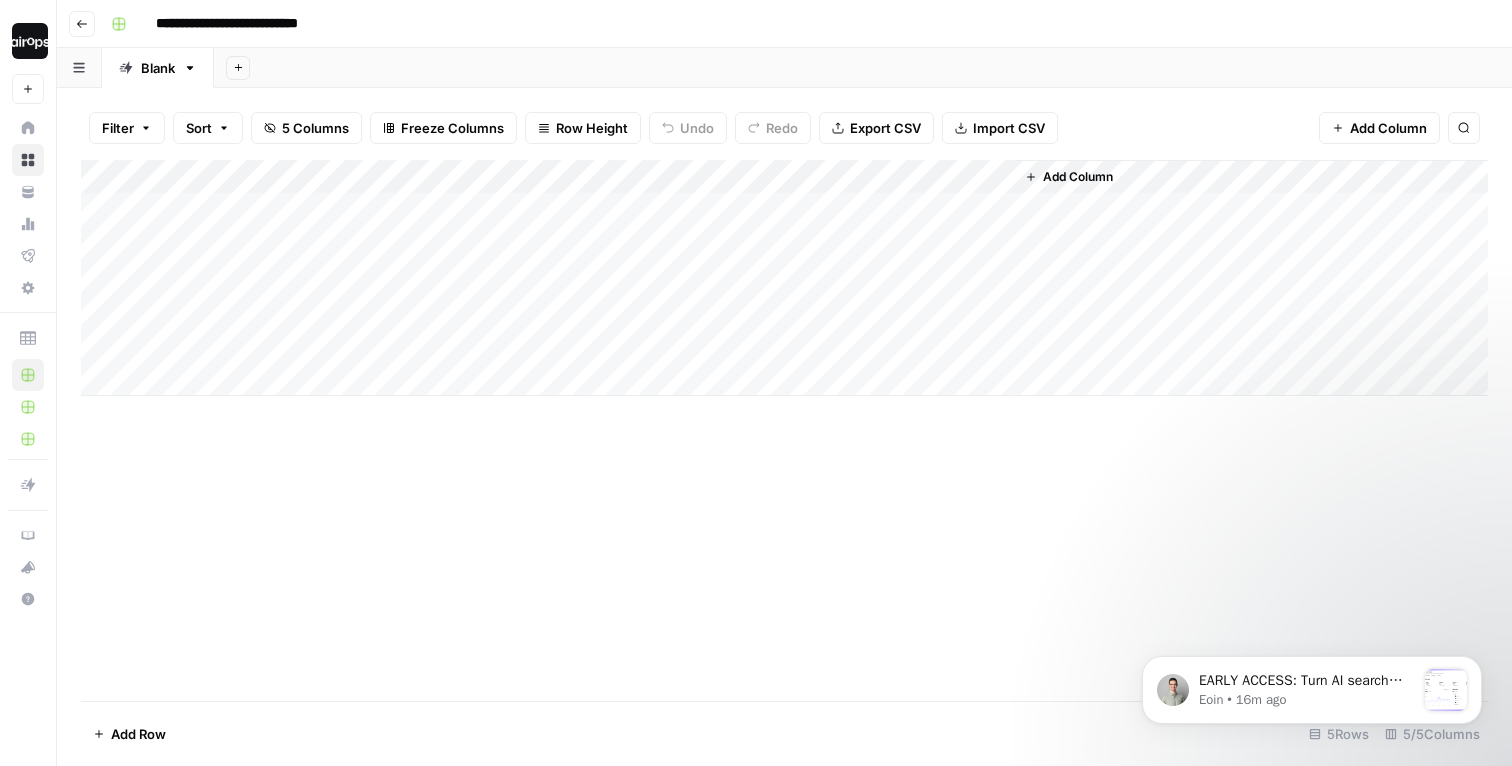 click on "Add Sheet" at bounding box center (863, 68) 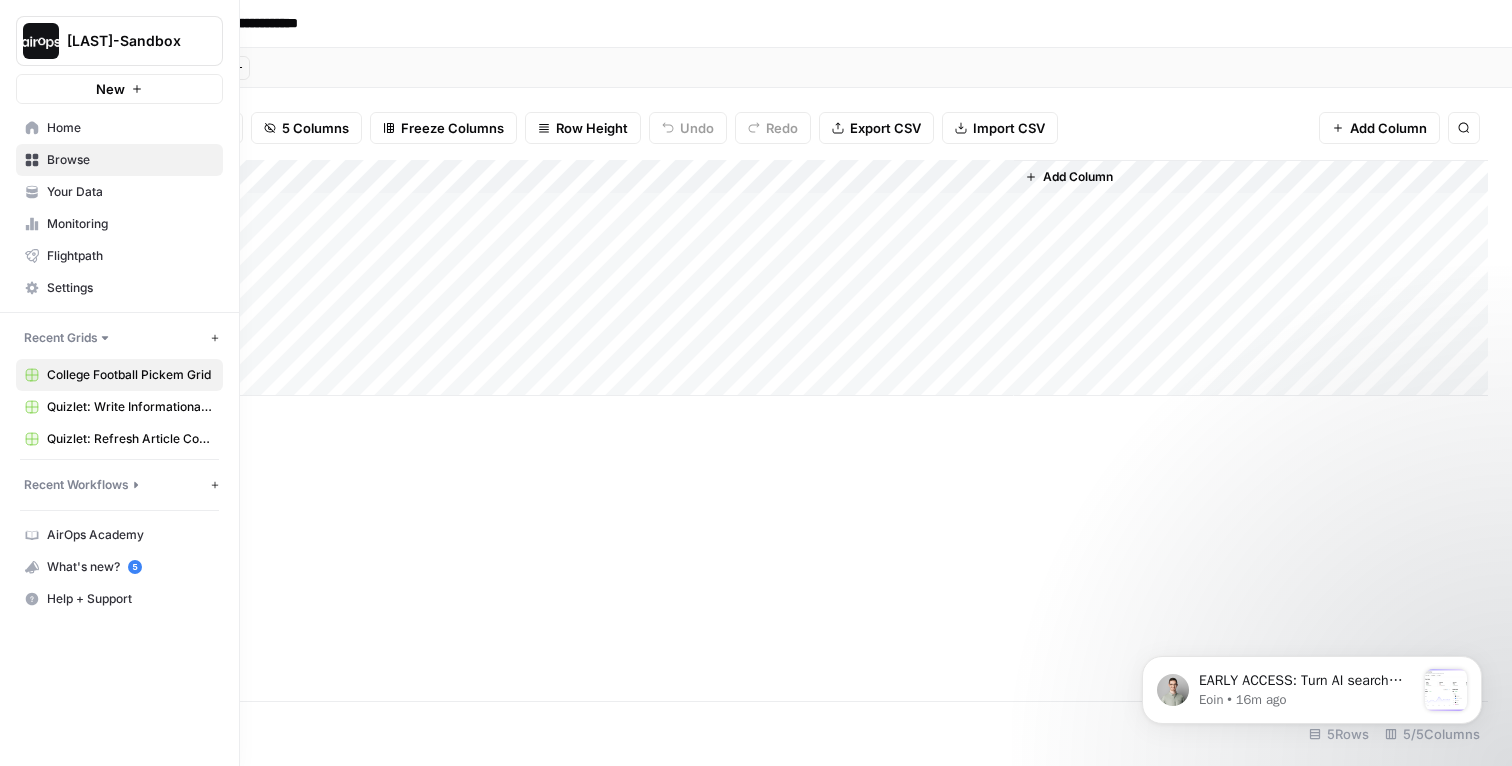 click on "Flightpath" at bounding box center (119, 256) 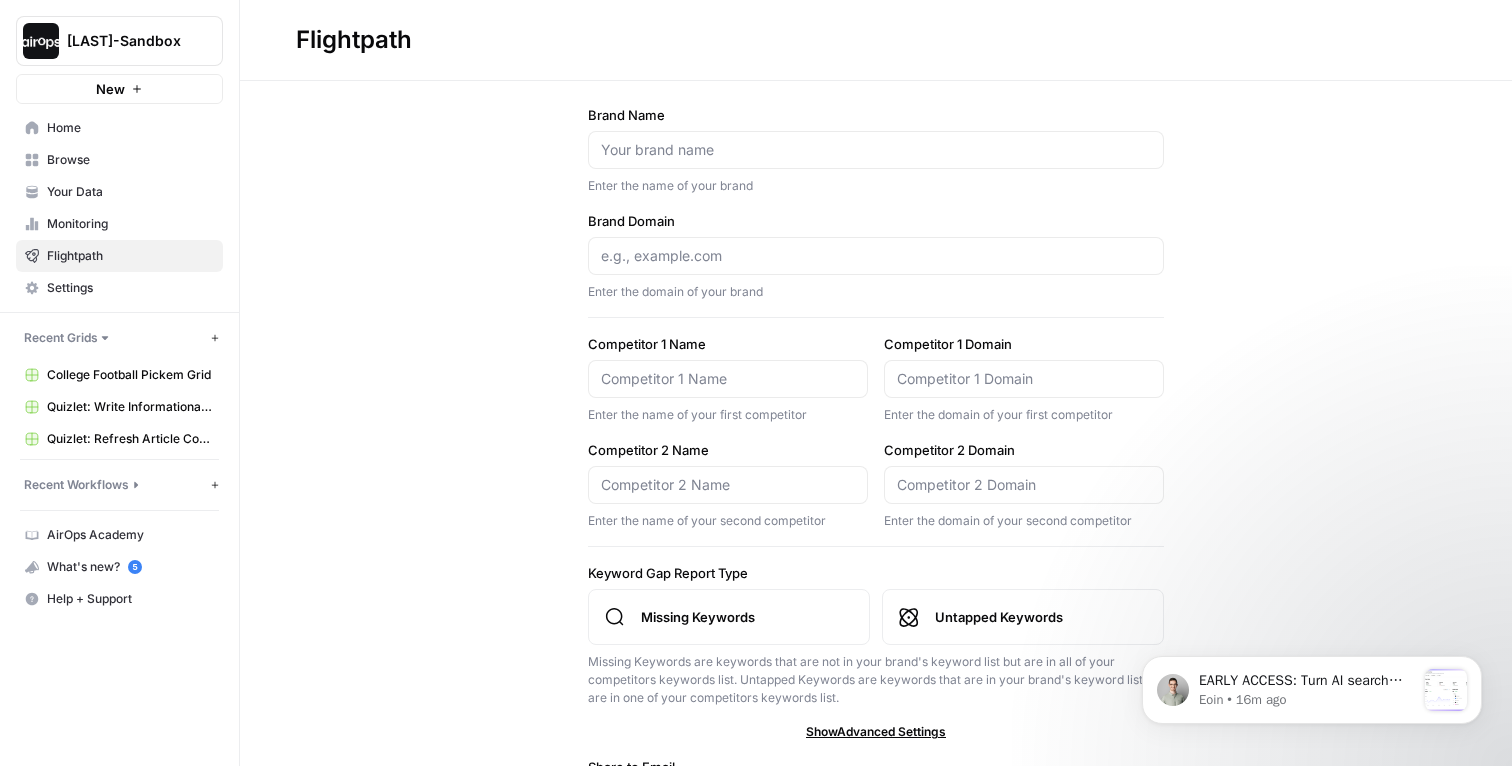 click on "Settings" at bounding box center (130, 288) 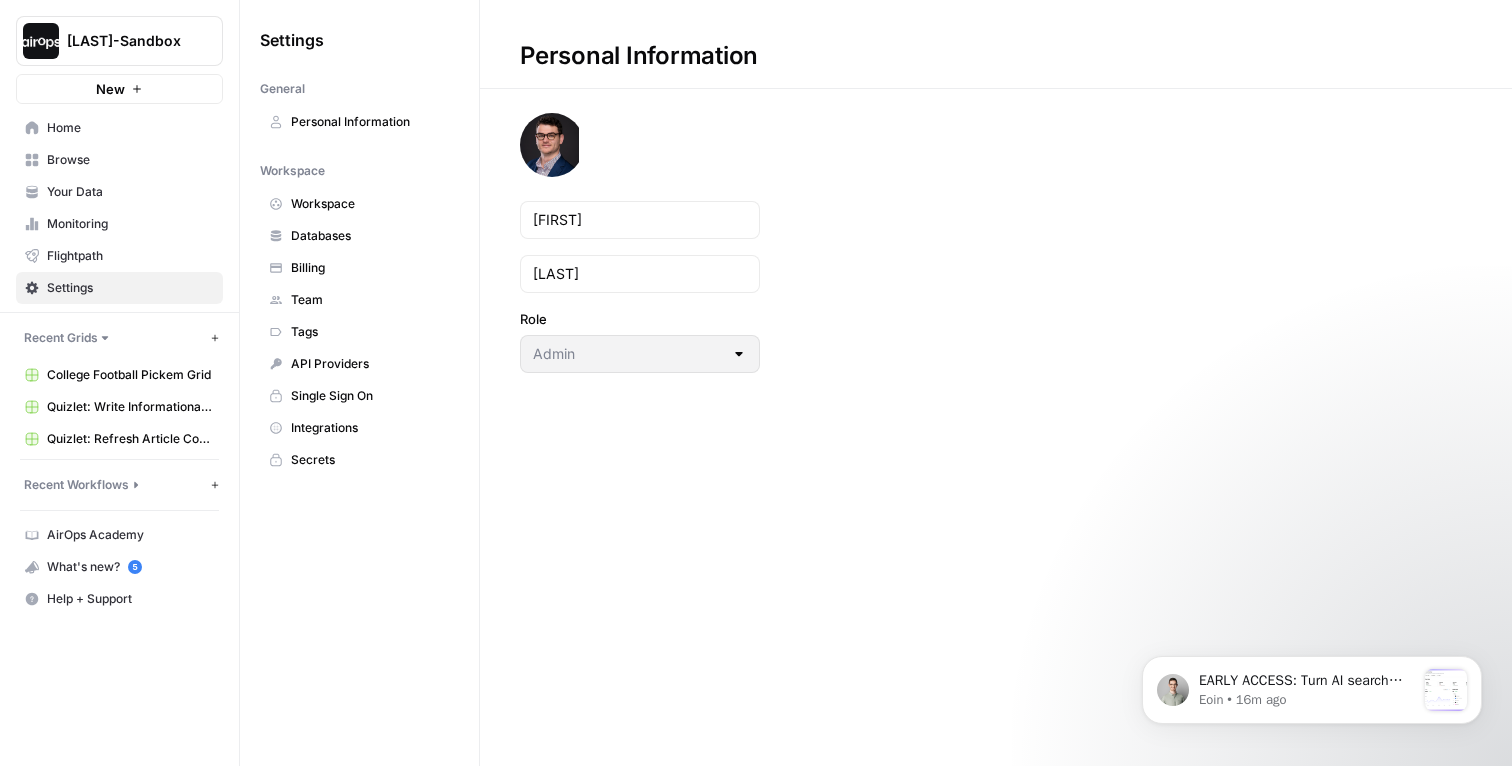 click on "Billing" at bounding box center [370, 268] 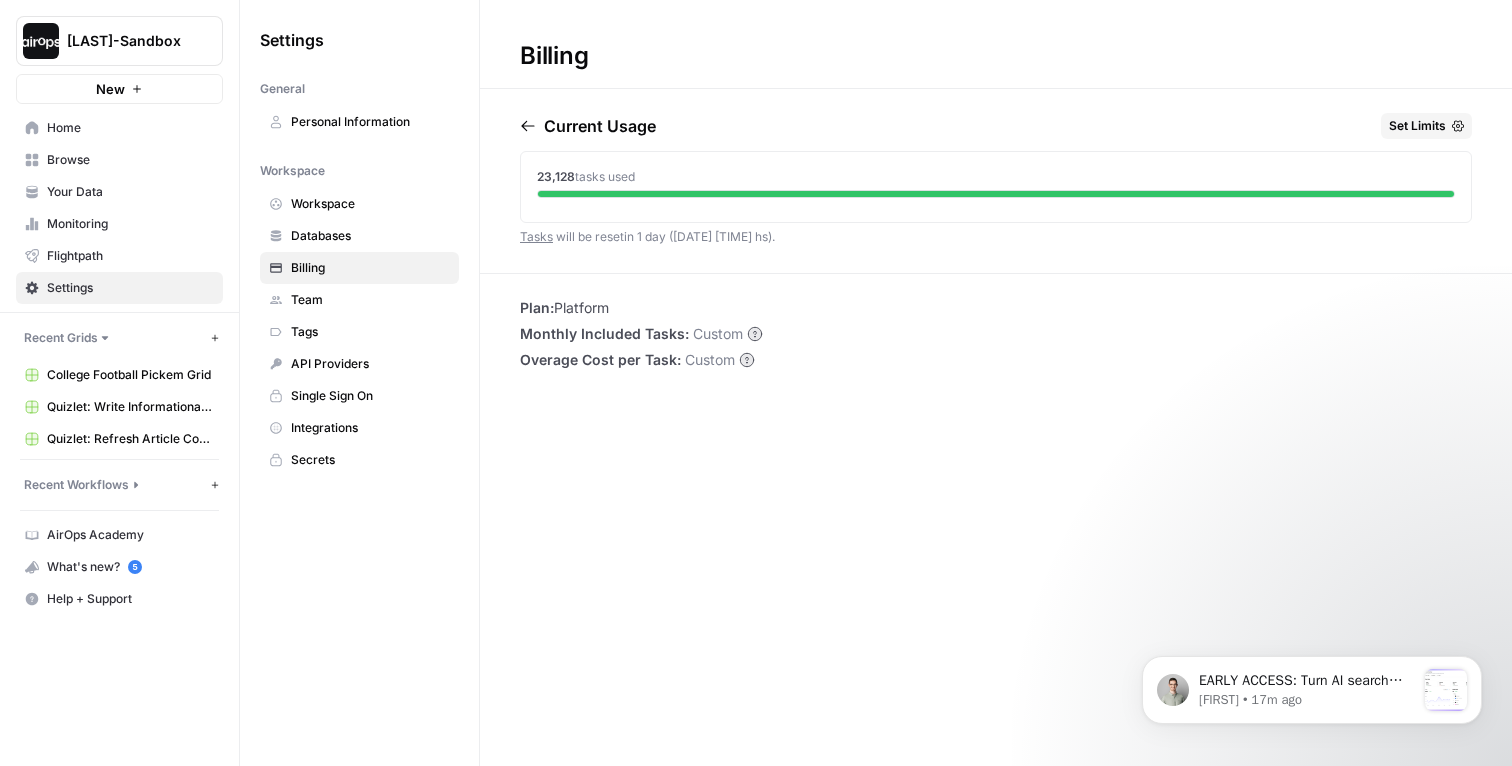 click on "API Providers" at bounding box center (370, 364) 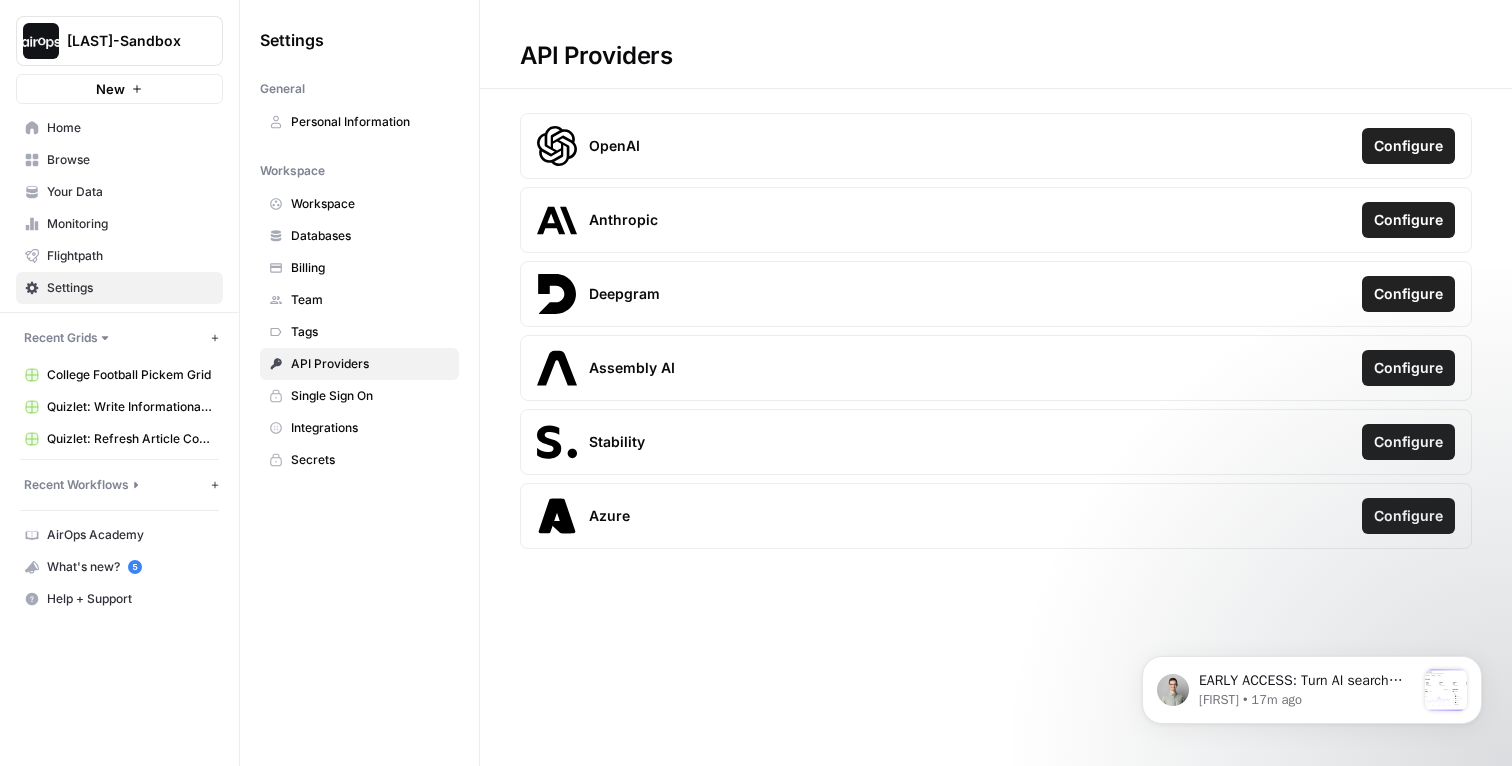 click on "API Providers" at bounding box center (996, 44) 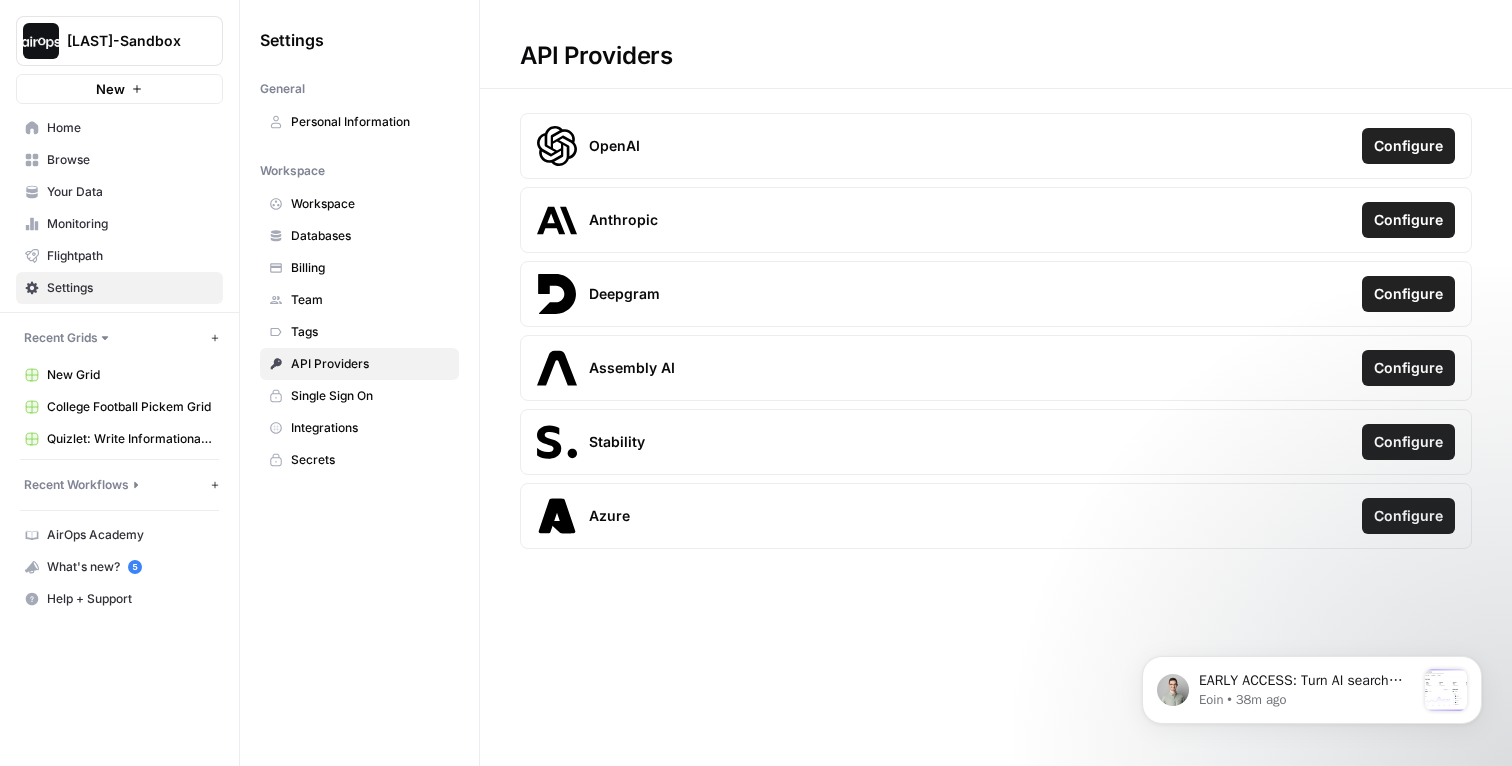 click on "Home" at bounding box center [130, 128] 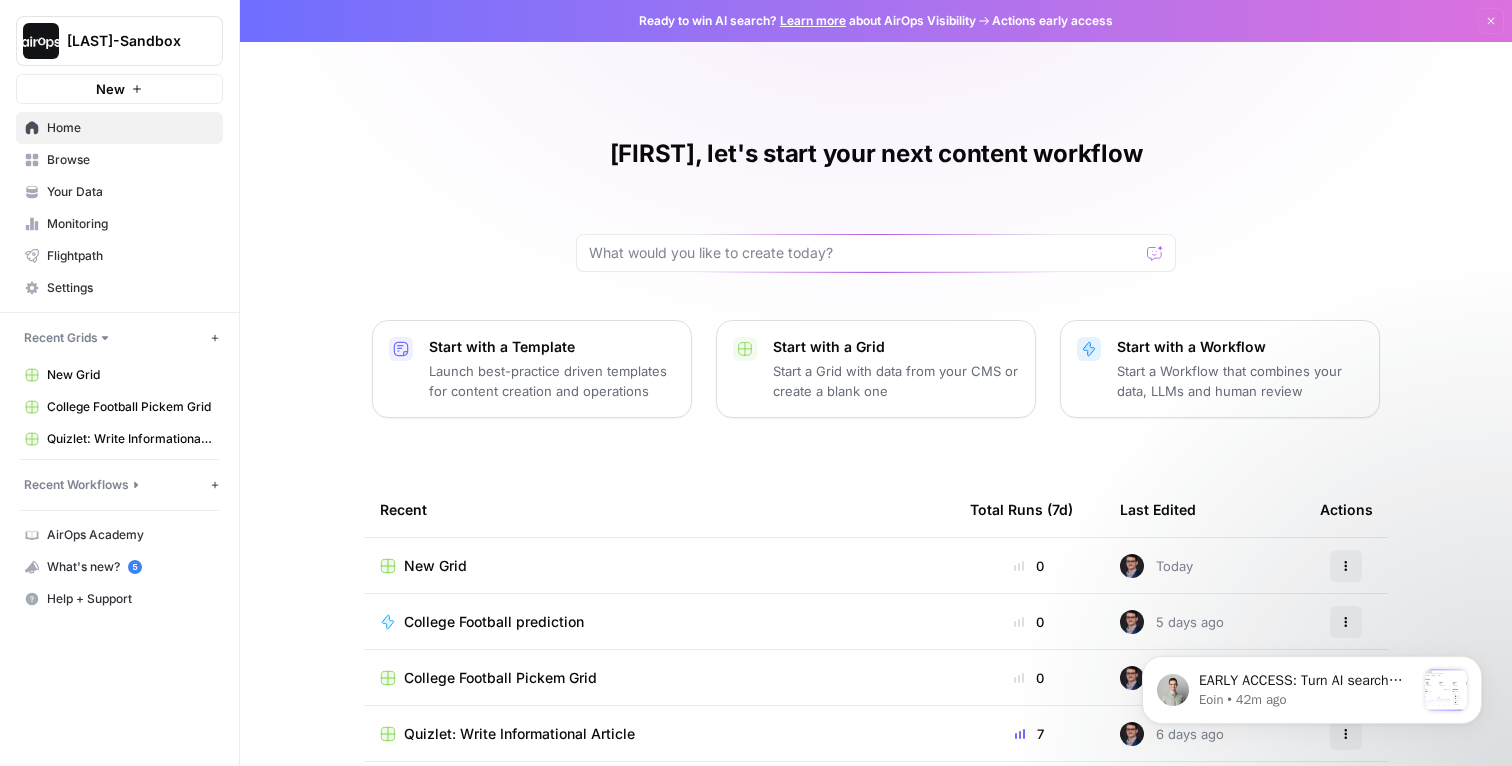 click on "[FIRST], let's start your next content workflow Start with a Template Launch best-practice driven templates for content creation and operations Start with a Grid Start a Grid with data from your CMS or create a blank one Start with a Workflow Start a Workflow that combines your data, LLMs and human review Recent Total Runs (7d) Last Edited Actions New Grid 0 Today Actions College Football prediction 0 5 days ago Actions College Football Pickem Grid 0 6 days ago Actions Quizlet: Write Informational Article 7 6 days ago Actions Quizlet: Refresh Article Content 0 6 days ago Actions Refresh Article Content 0 8 days ago Actions Write Informational Article 0 8 days ago Actions" at bounding box center [876, 502] 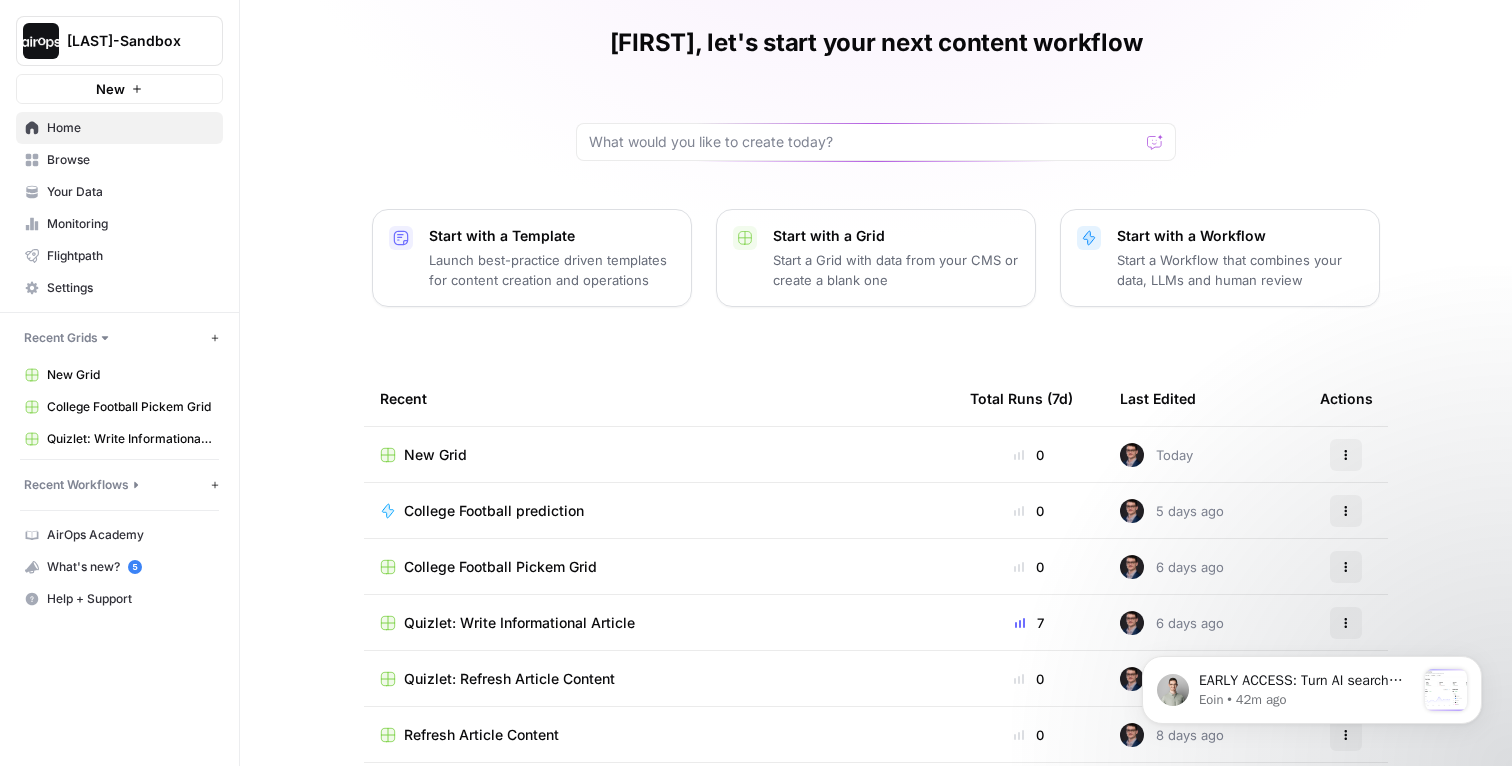 scroll, scrollTop: 104, scrollLeft: 0, axis: vertical 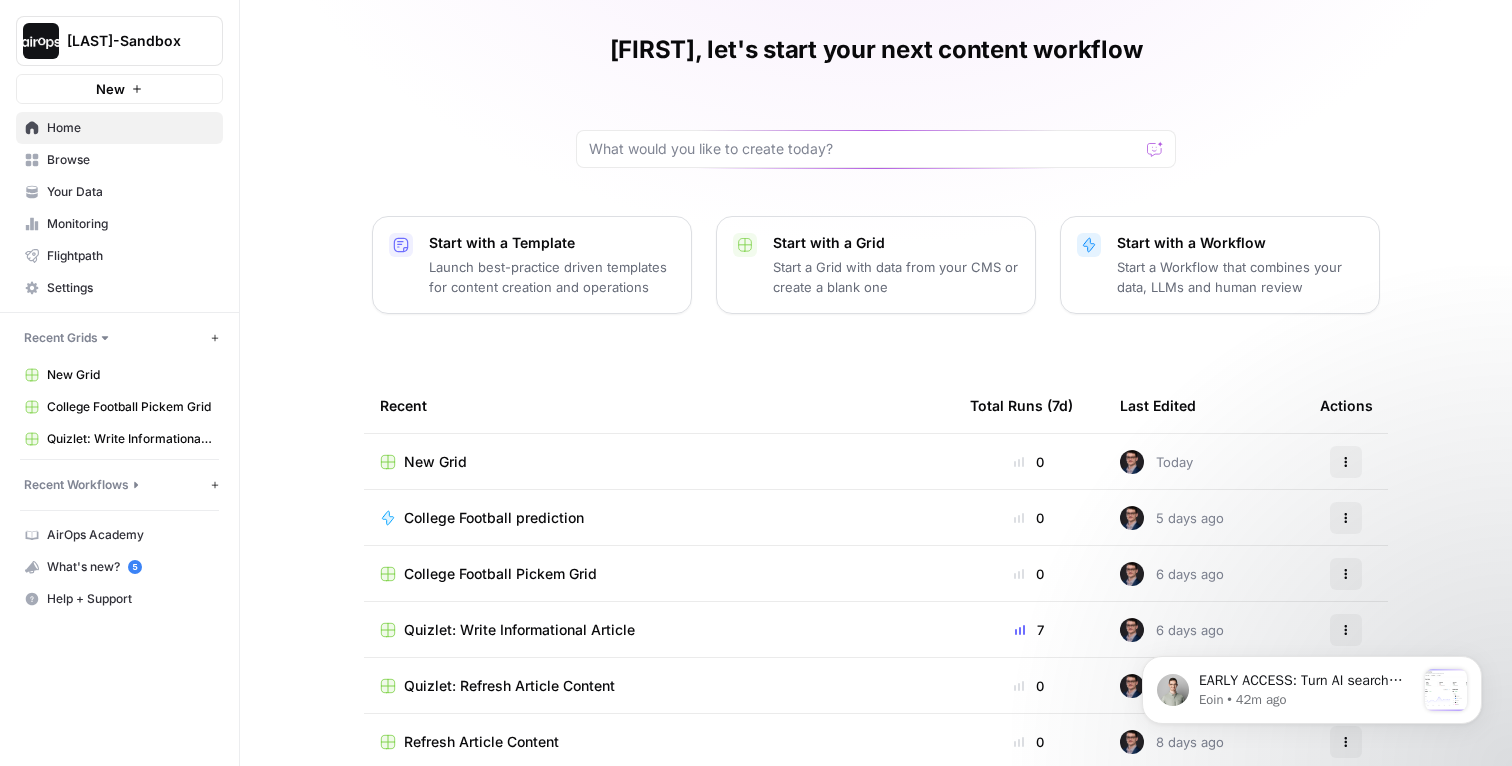 click on "Your Data" at bounding box center (130, 192) 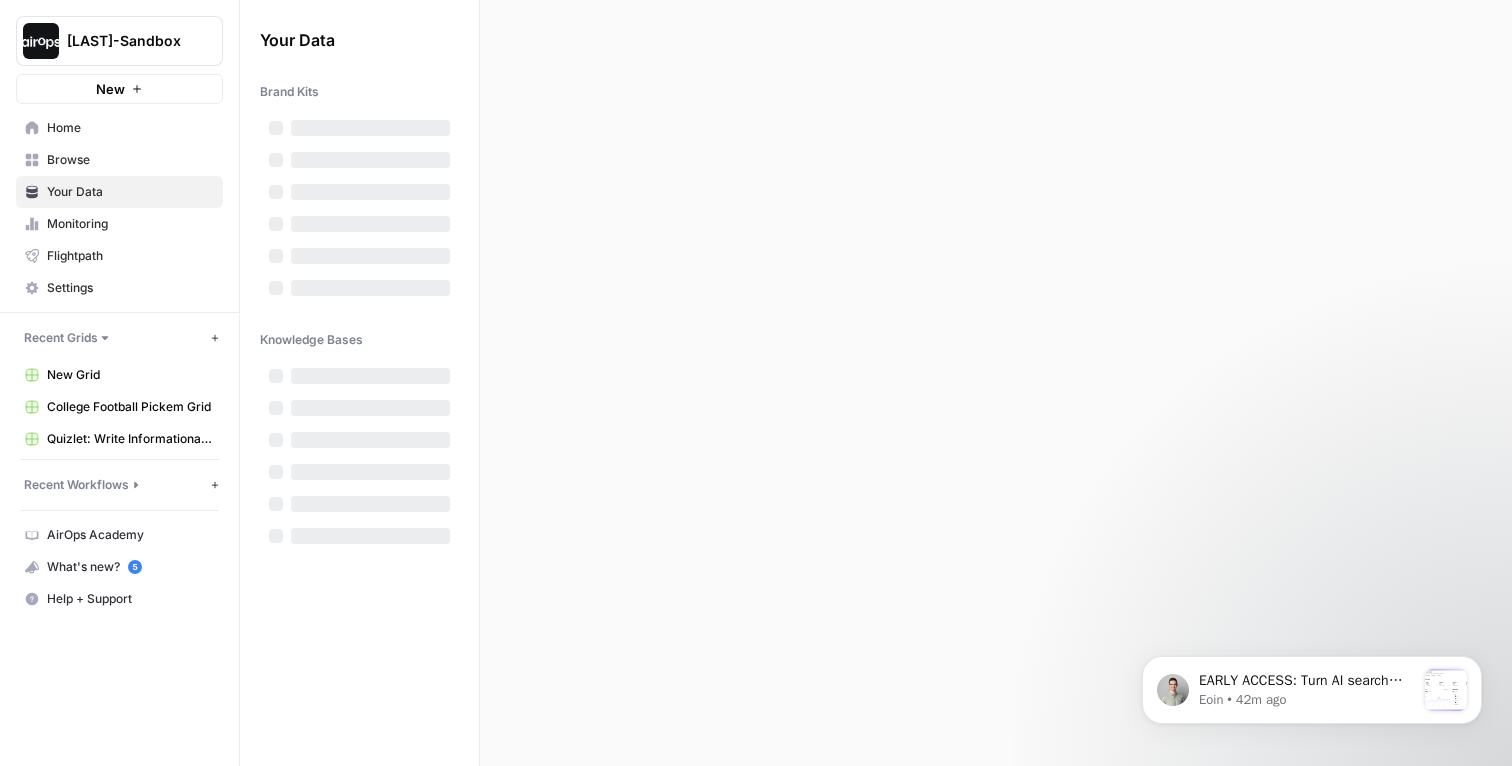 scroll, scrollTop: 0, scrollLeft: 0, axis: both 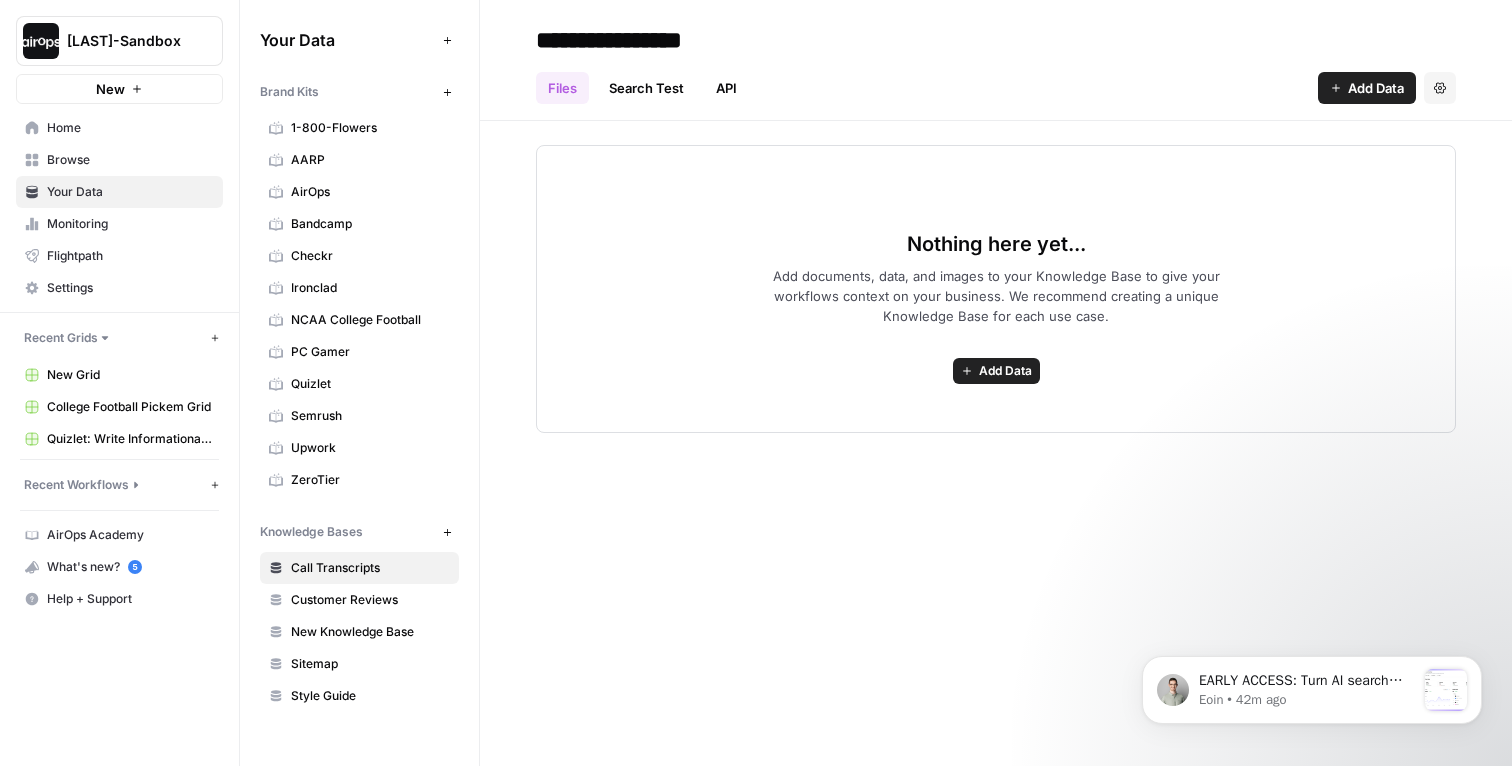 click on "Nothing here yet... Add documents, data, and images to your Knowledge Base to give your workflows context on your business. We recommend creating a unique Knowledge Base for each use case. Add Data" at bounding box center (996, 277) 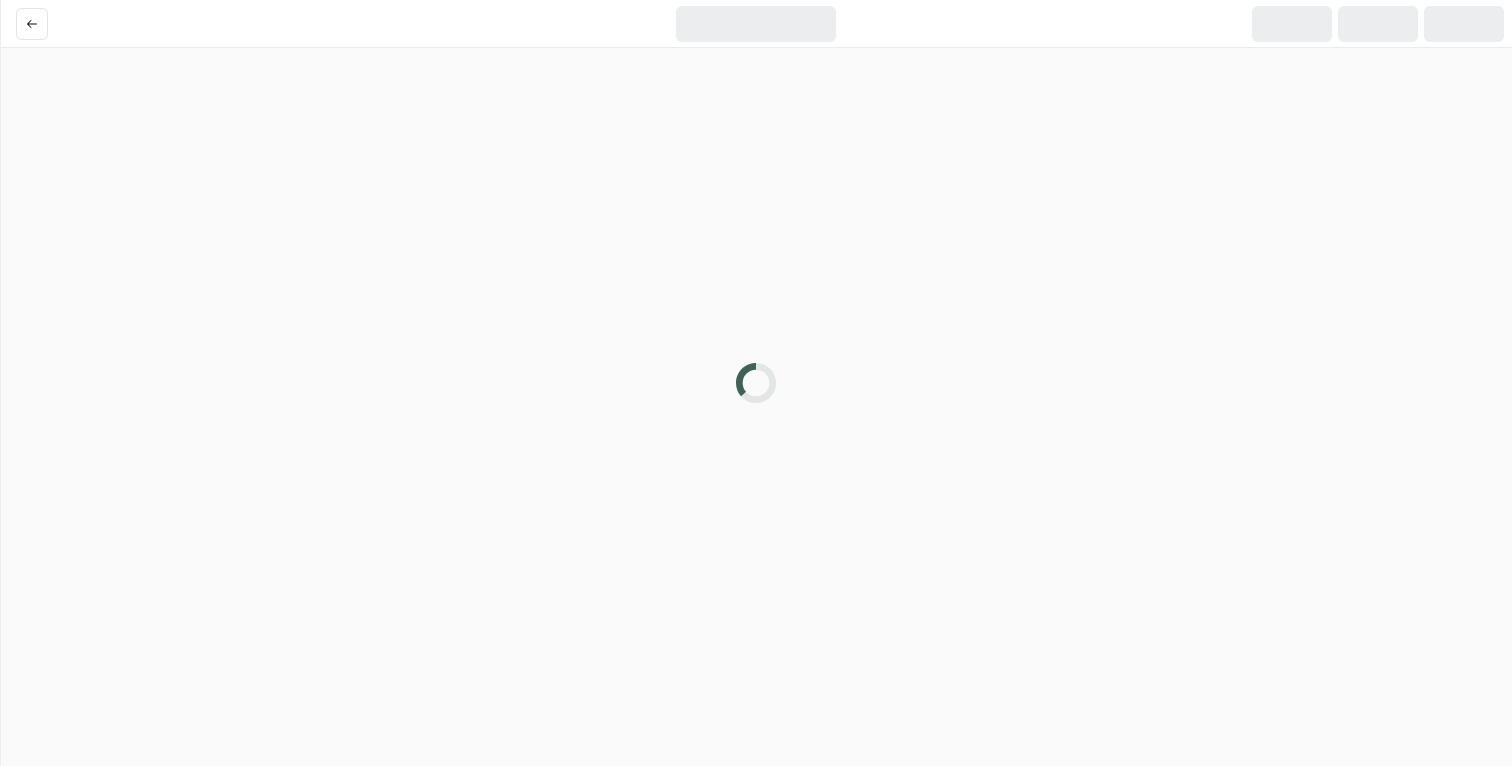 scroll, scrollTop: 0, scrollLeft: 0, axis: both 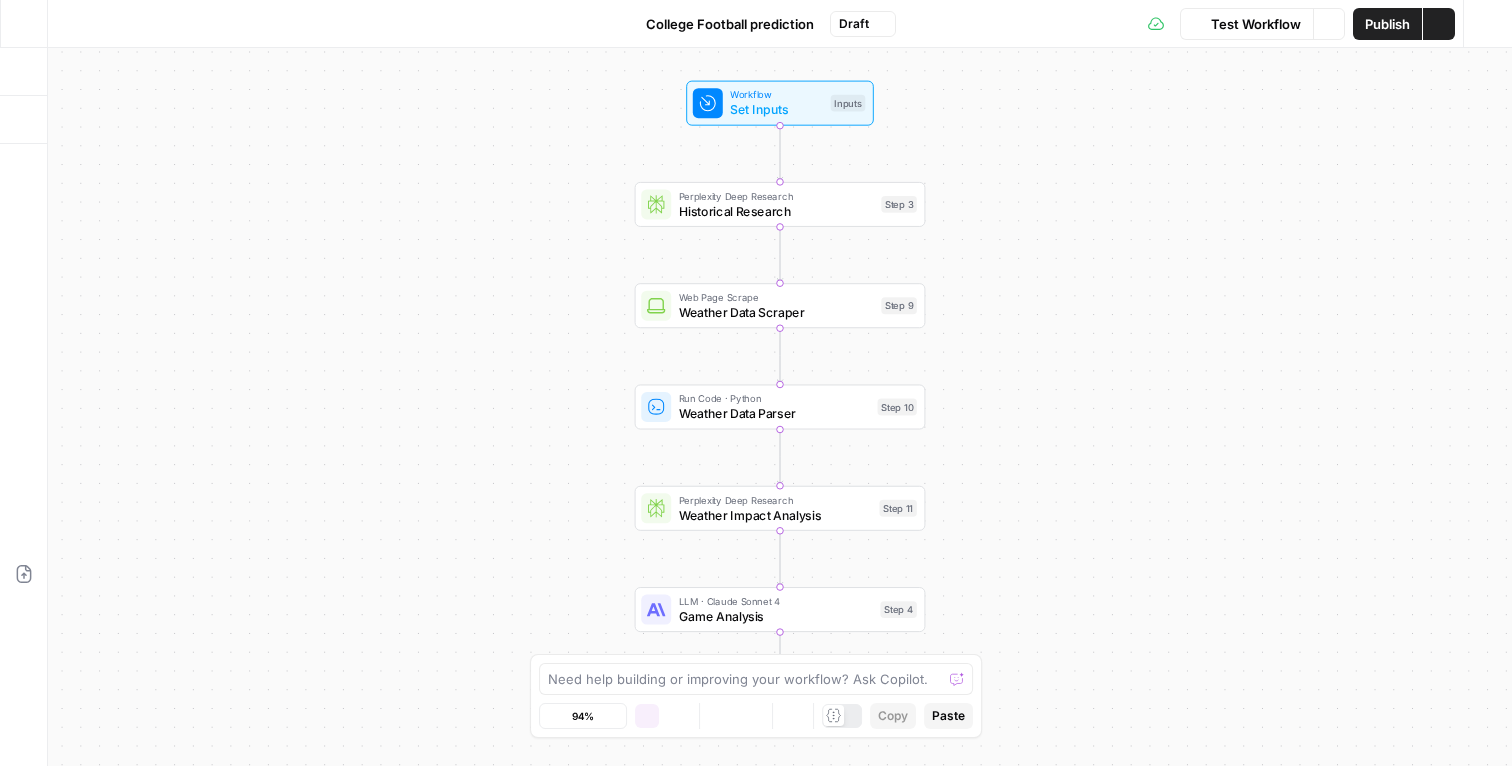click on "Go Back College Football prediction Draft Test Workflow Options Publish Actions Run History" at bounding box center [756, 23] 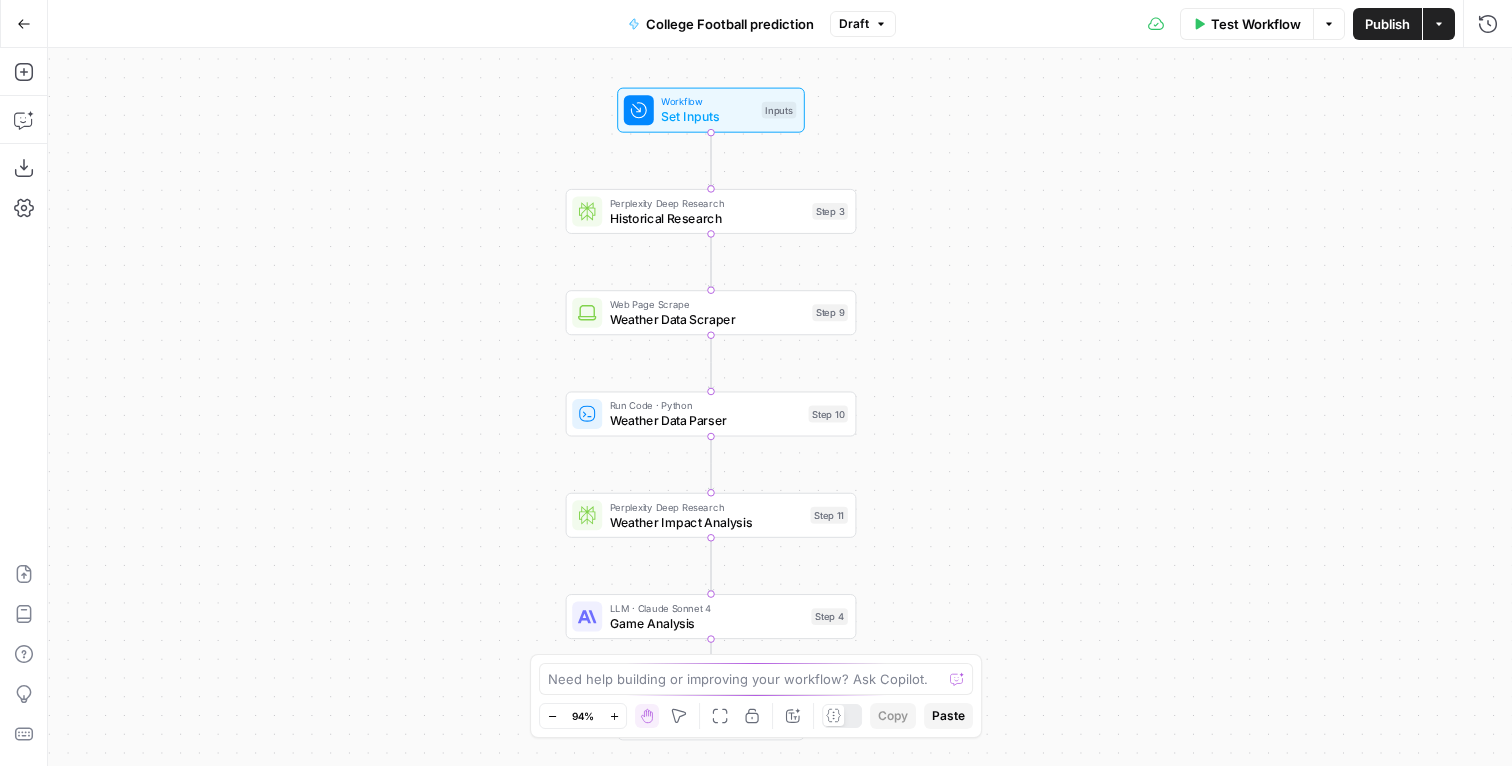 drag, startPoint x: 519, startPoint y: 412, endPoint x: 450, endPoint y: 419, distance: 69.354164 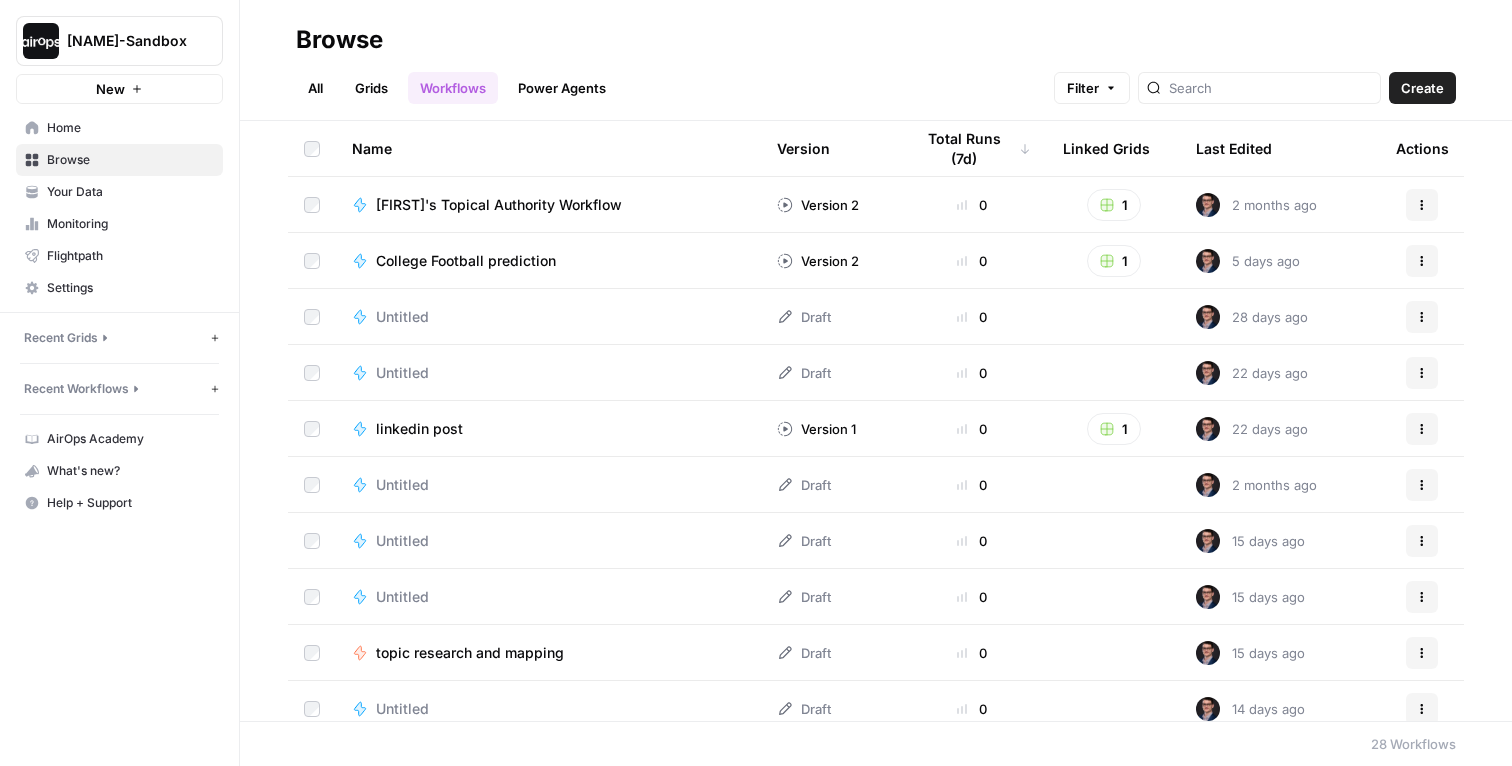 click 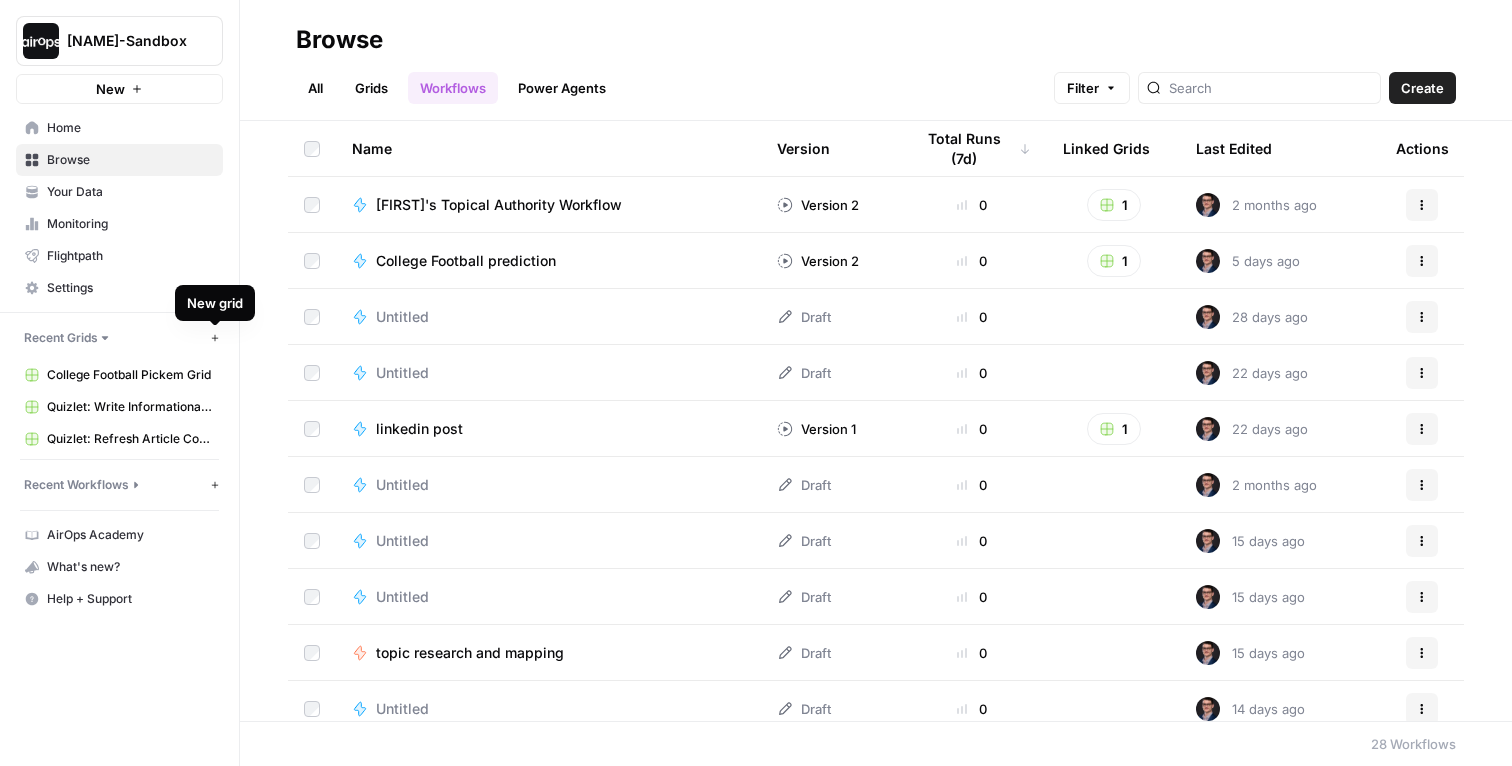 click 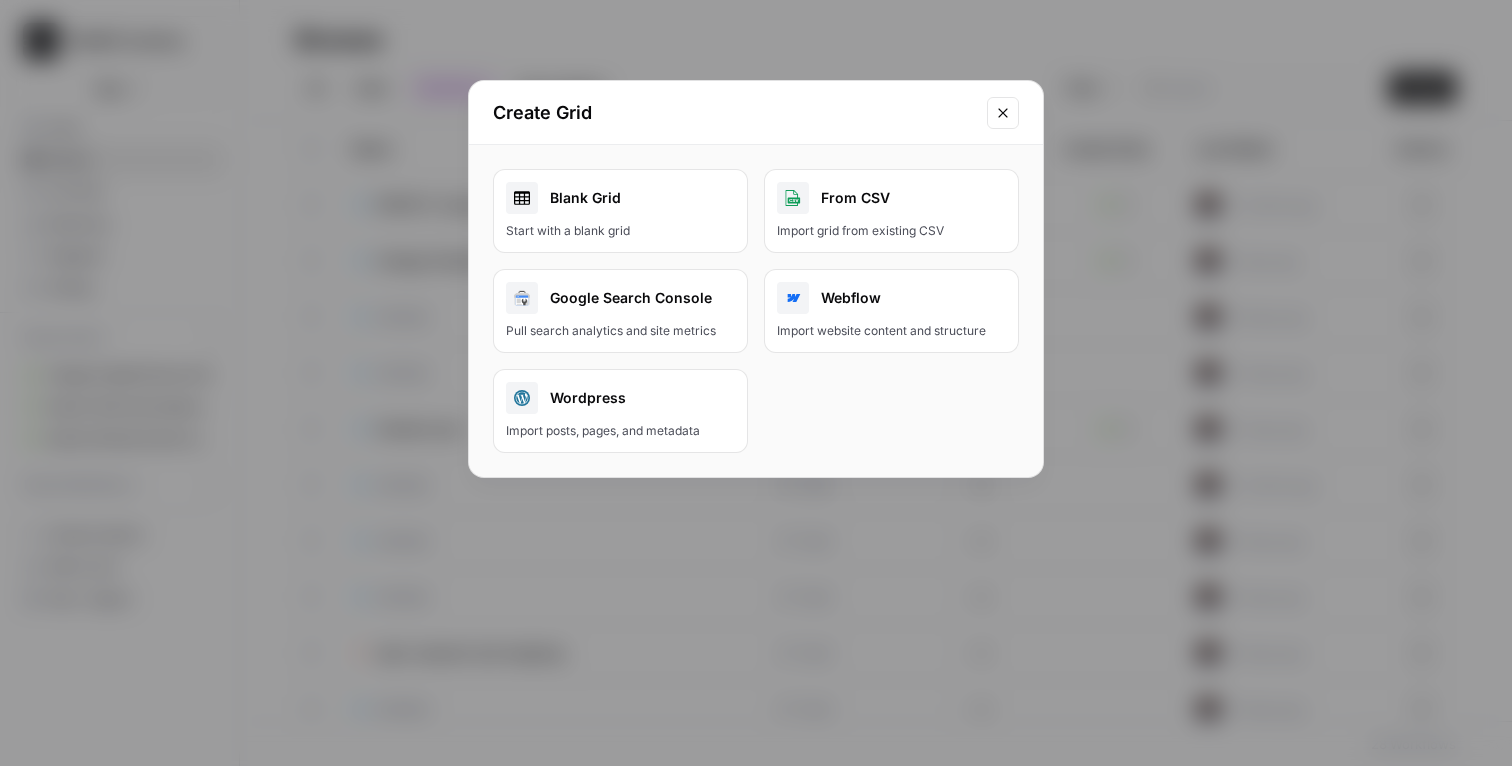 click on "Blank Grid" at bounding box center [620, 198] 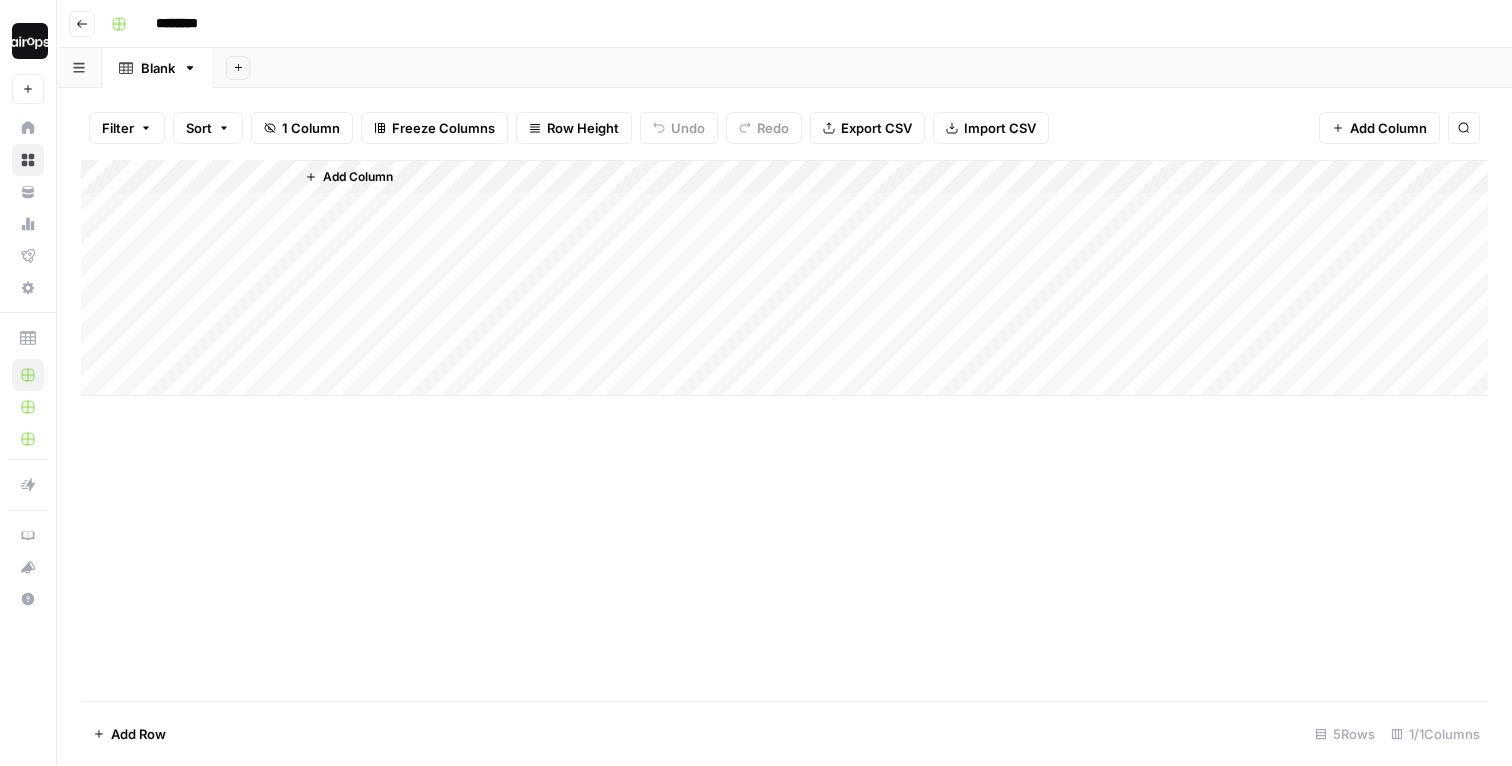 click on "Add Column" at bounding box center [358, 177] 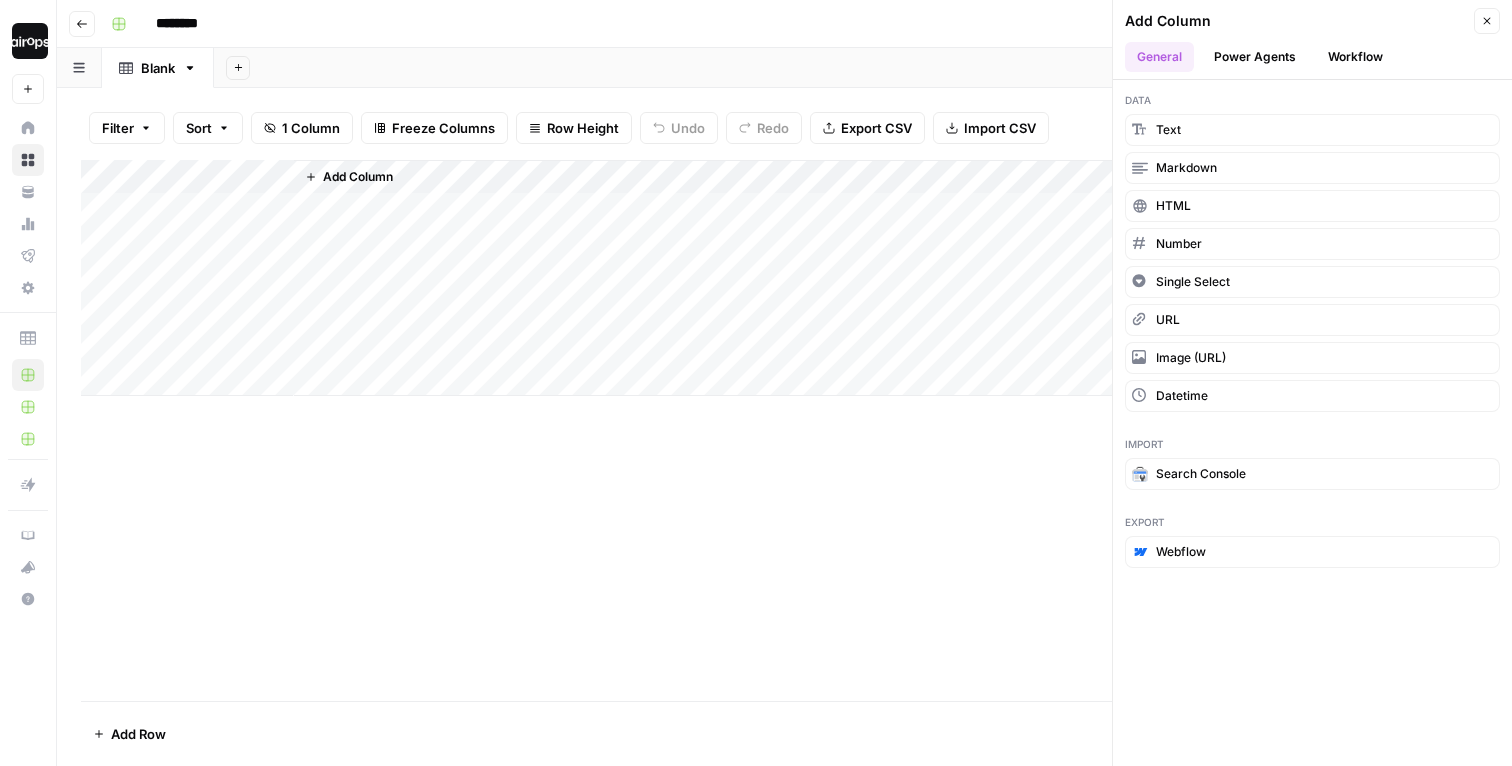 click on "Workflow" at bounding box center [1355, 57] 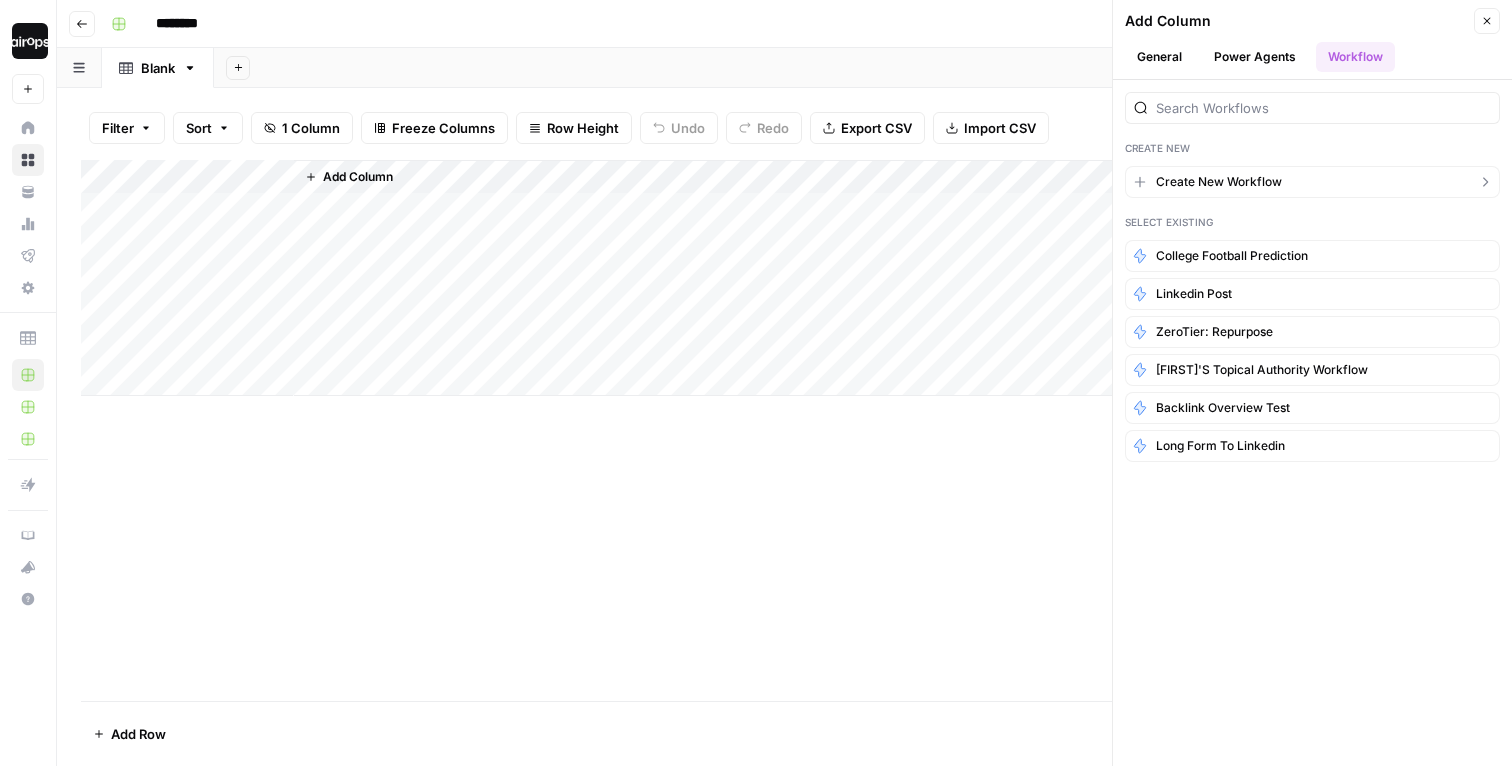 click on "Create New Workflow" at bounding box center [1219, 182] 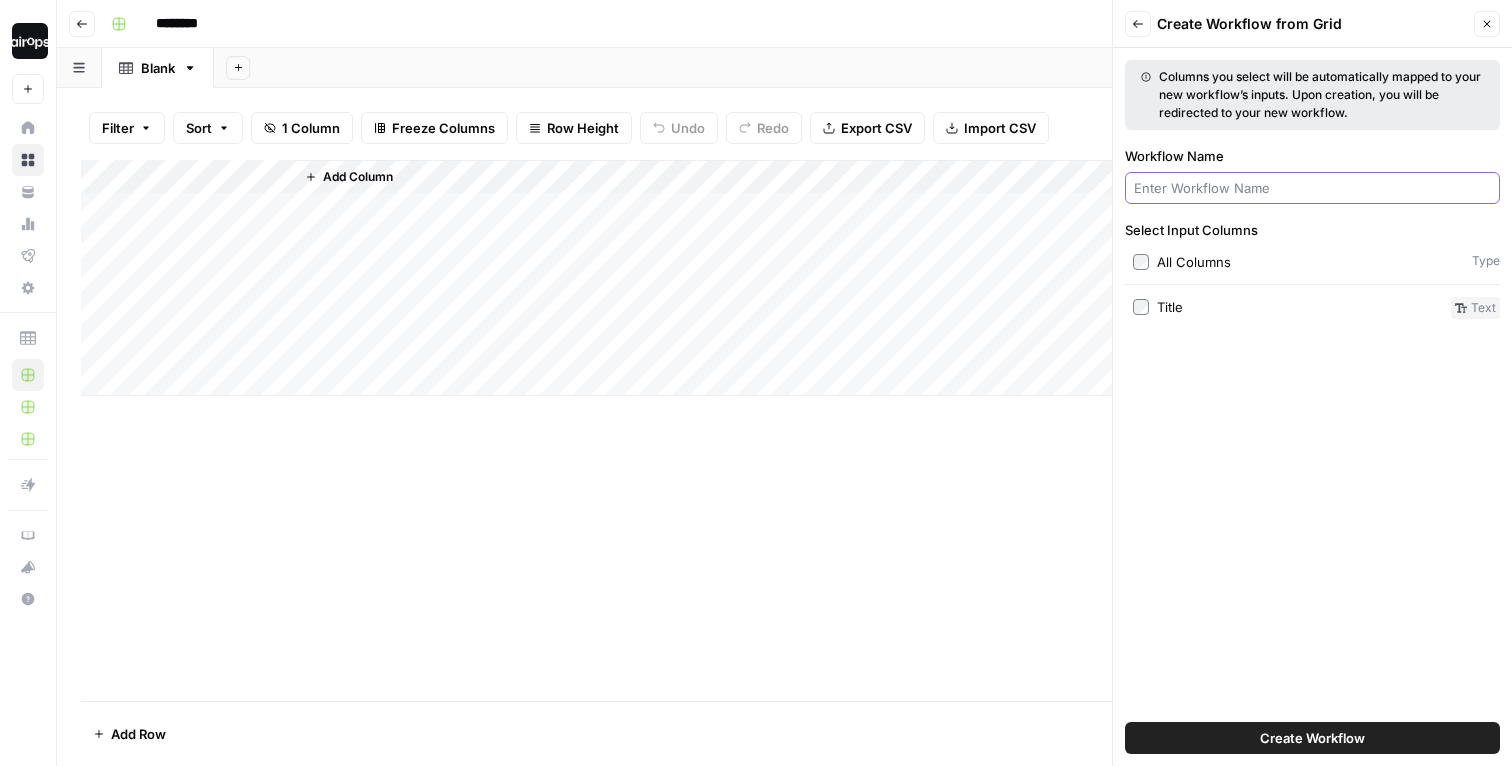 click on "Workflow Name" at bounding box center (1312, 188) 